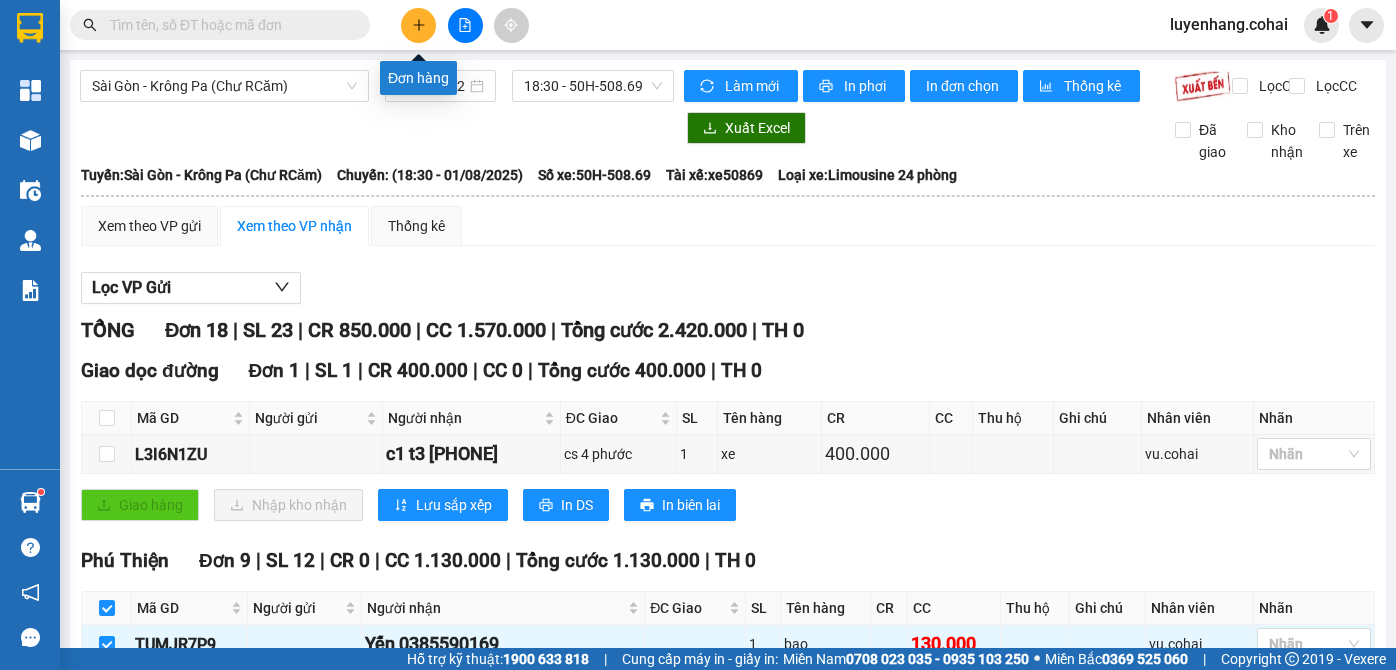 click 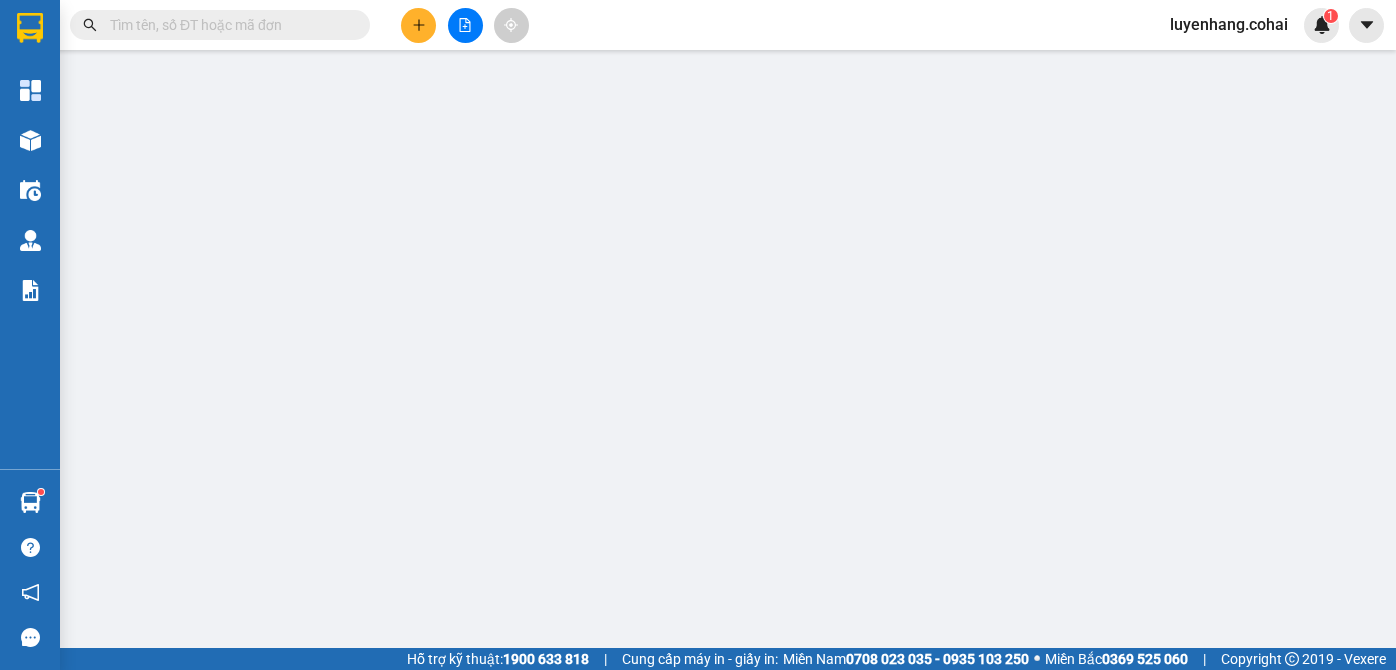 scroll, scrollTop: 0, scrollLeft: 0, axis: both 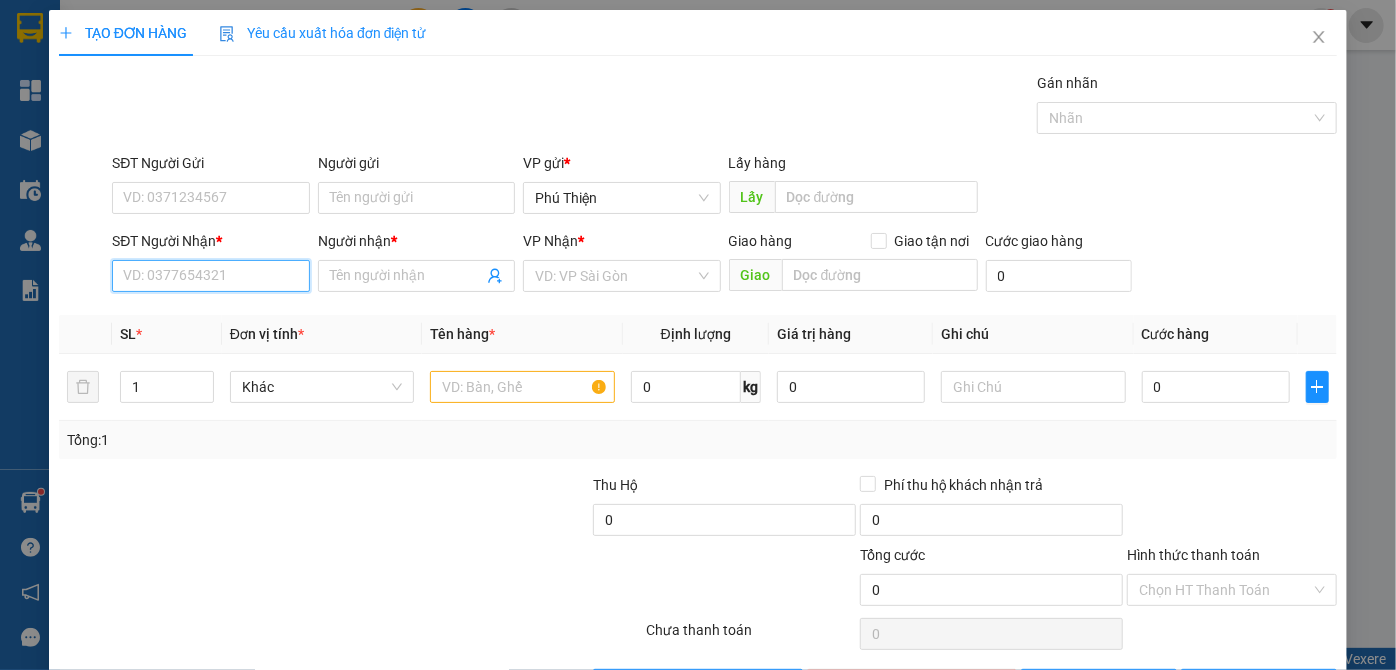 click on "SĐT Người Nhận  *" at bounding box center (210, 276) 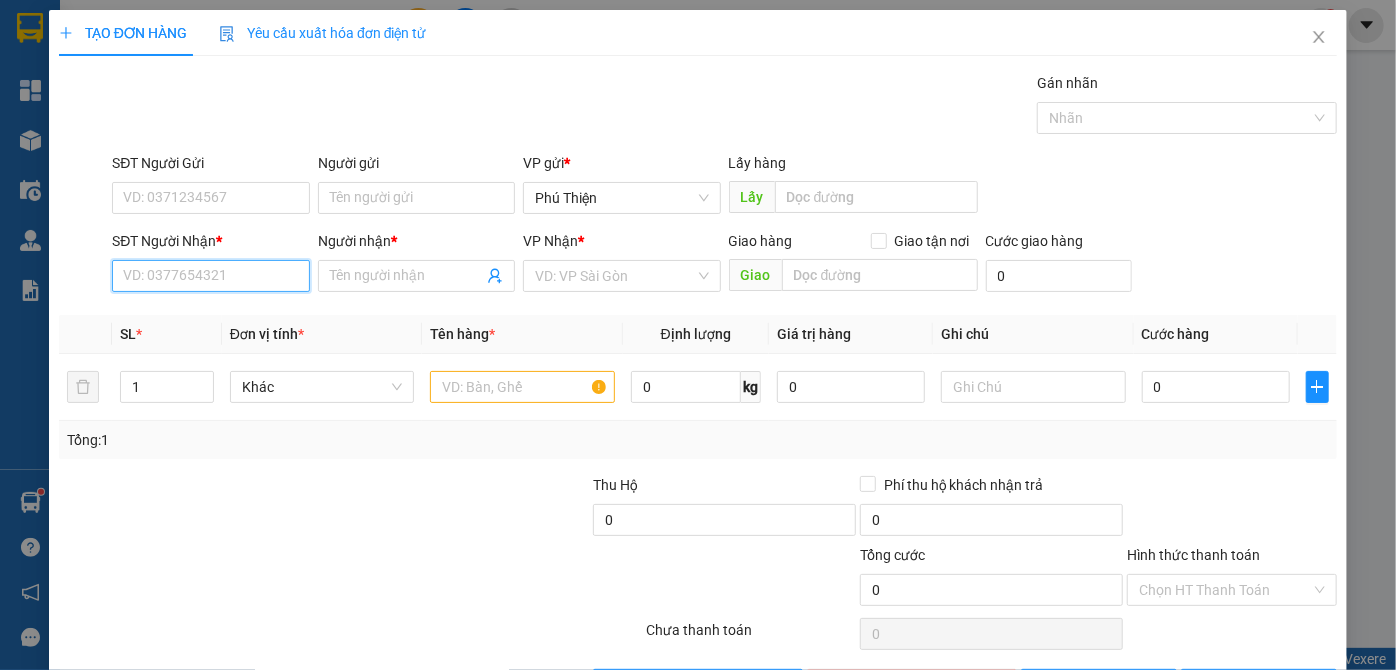 paste on "[PHONE]" 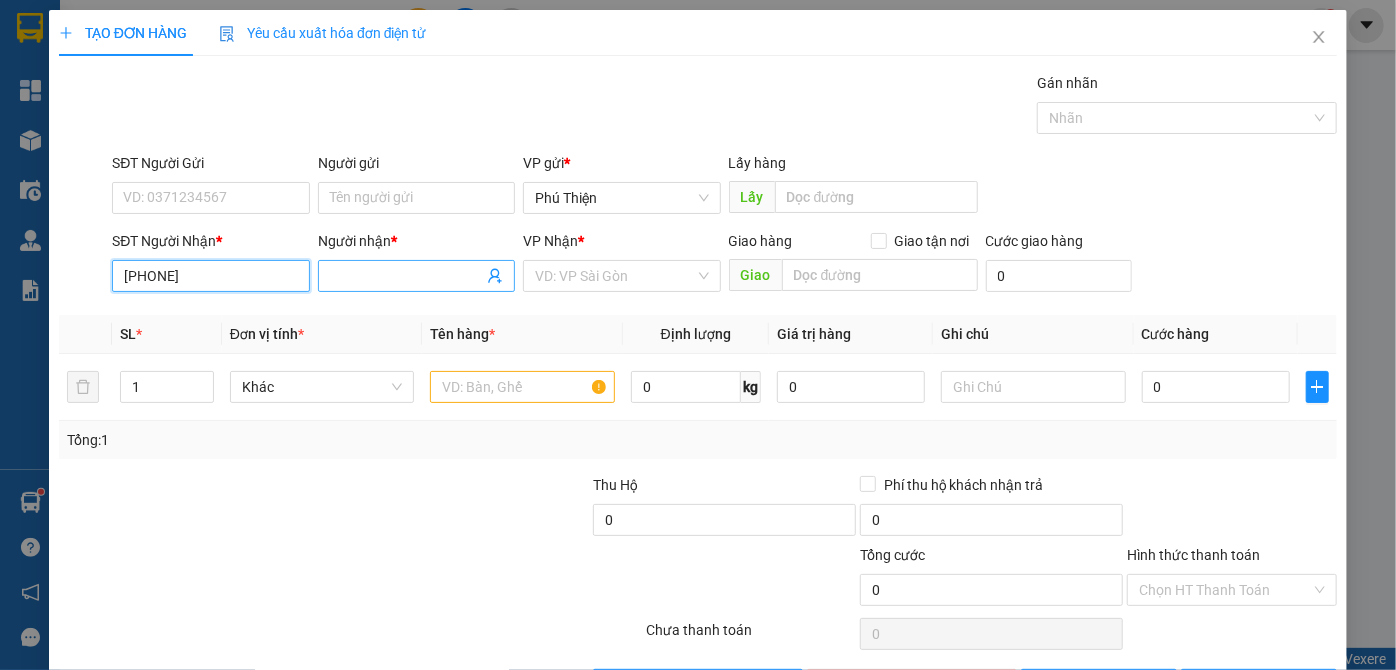 type on "[PHONE]" 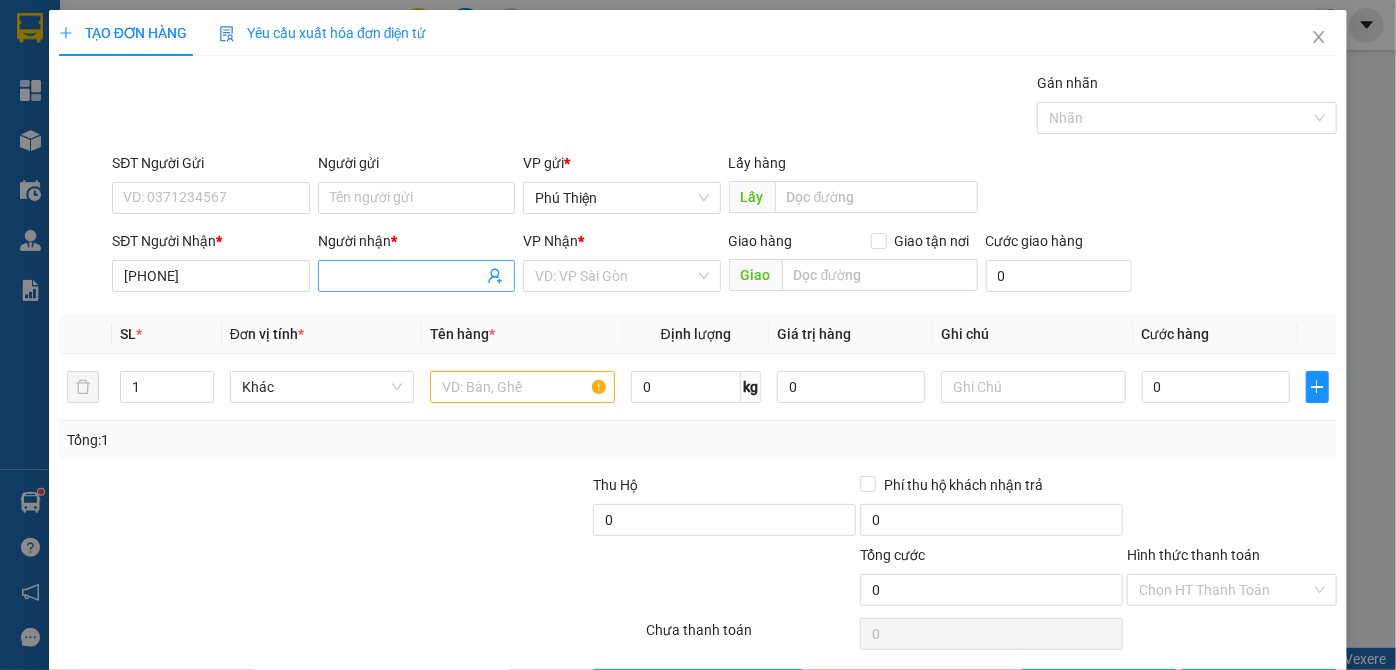 click on "Người nhận  *" at bounding box center [406, 276] 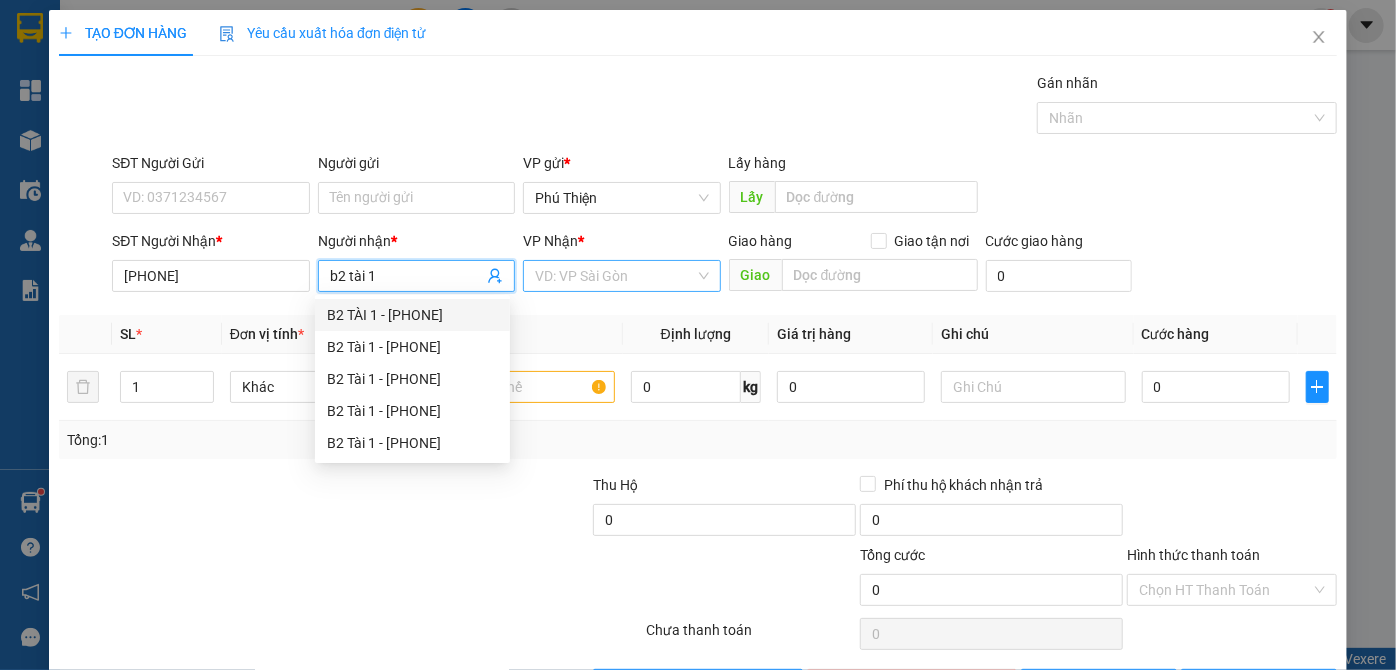 type on "b2 tài 1" 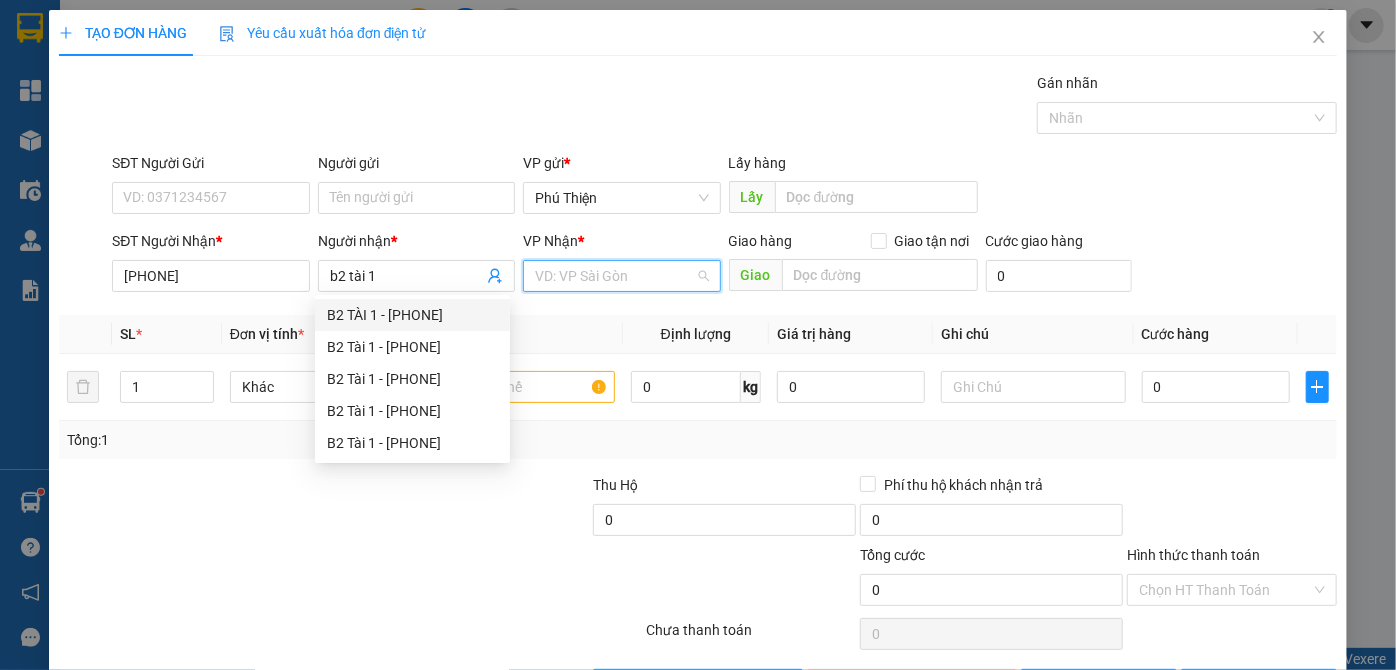 click at bounding box center [614, 276] 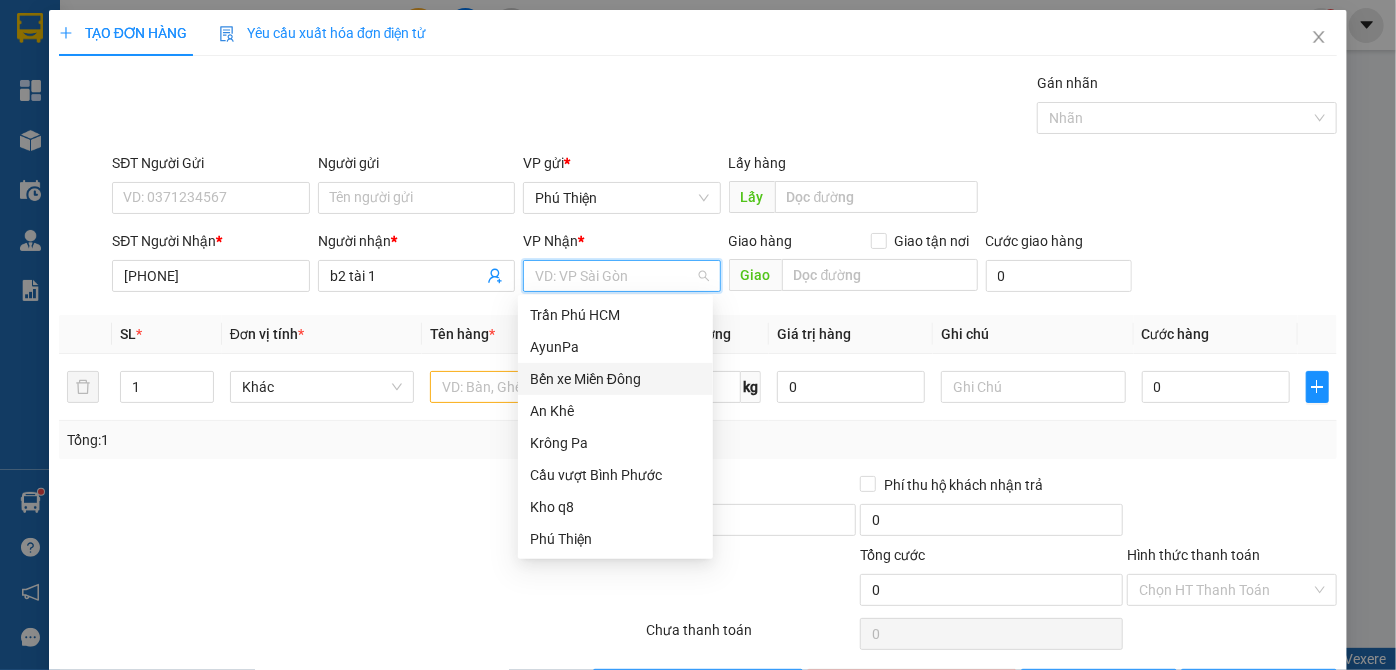 drag, startPoint x: 582, startPoint y: 376, endPoint x: 768, endPoint y: 296, distance: 202.47469 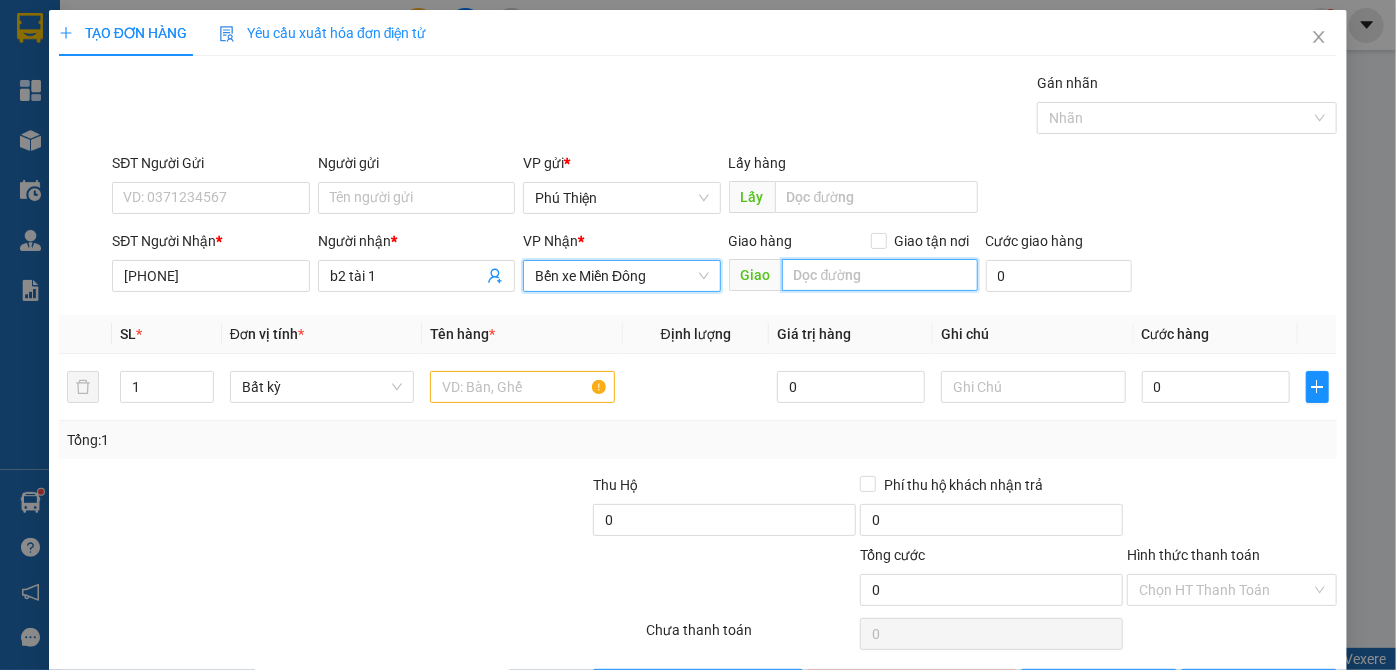 drag, startPoint x: 850, startPoint y: 273, endPoint x: 672, endPoint y: 161, distance: 210.30453 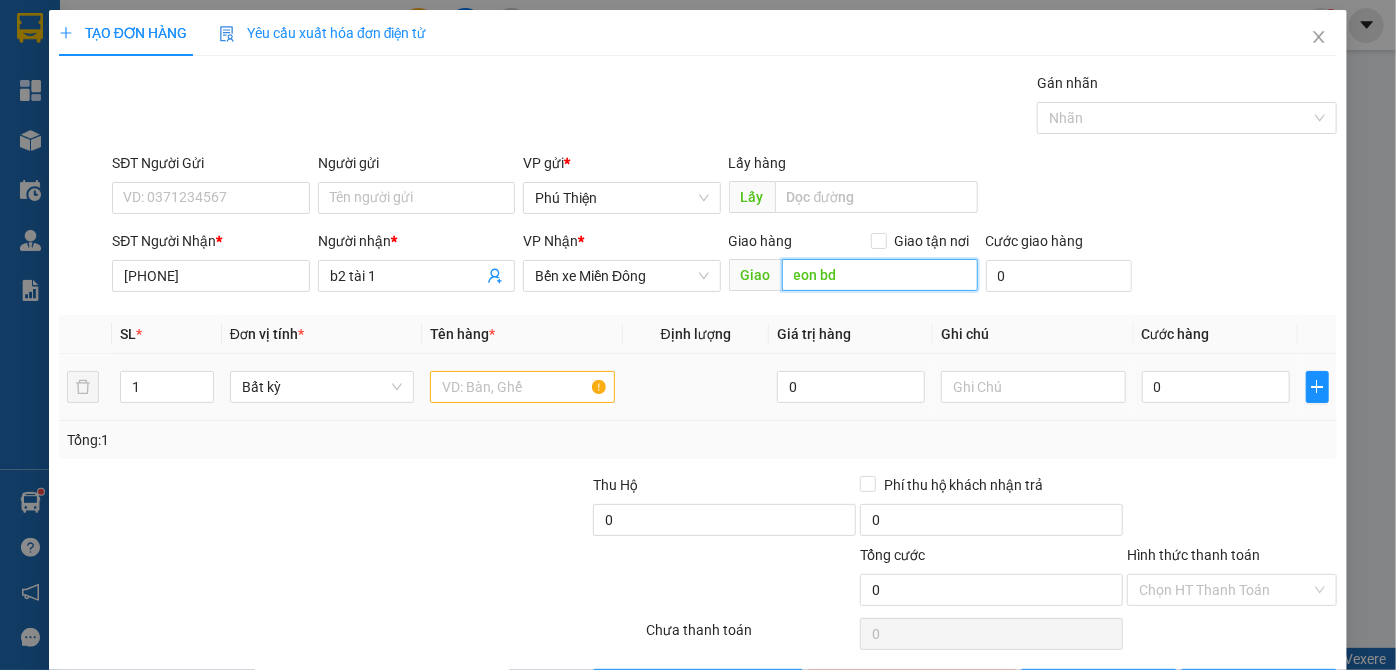 type on "eon bd" 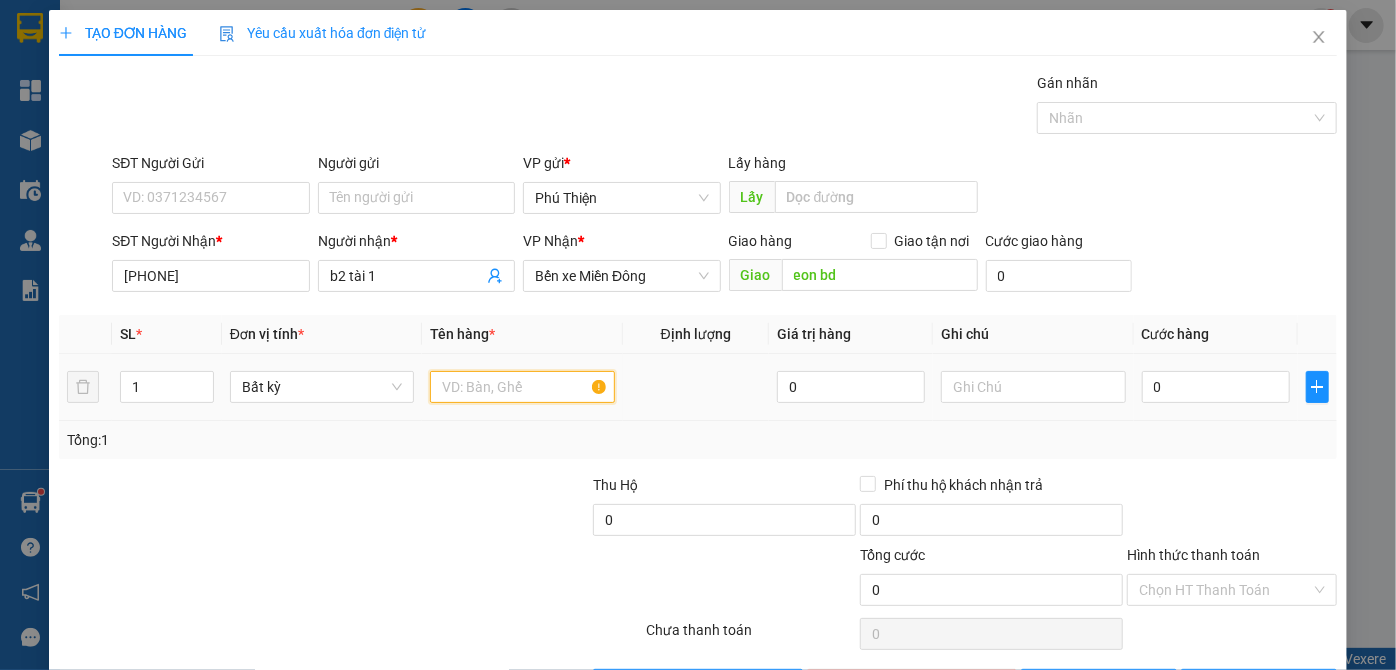 click at bounding box center [522, 387] 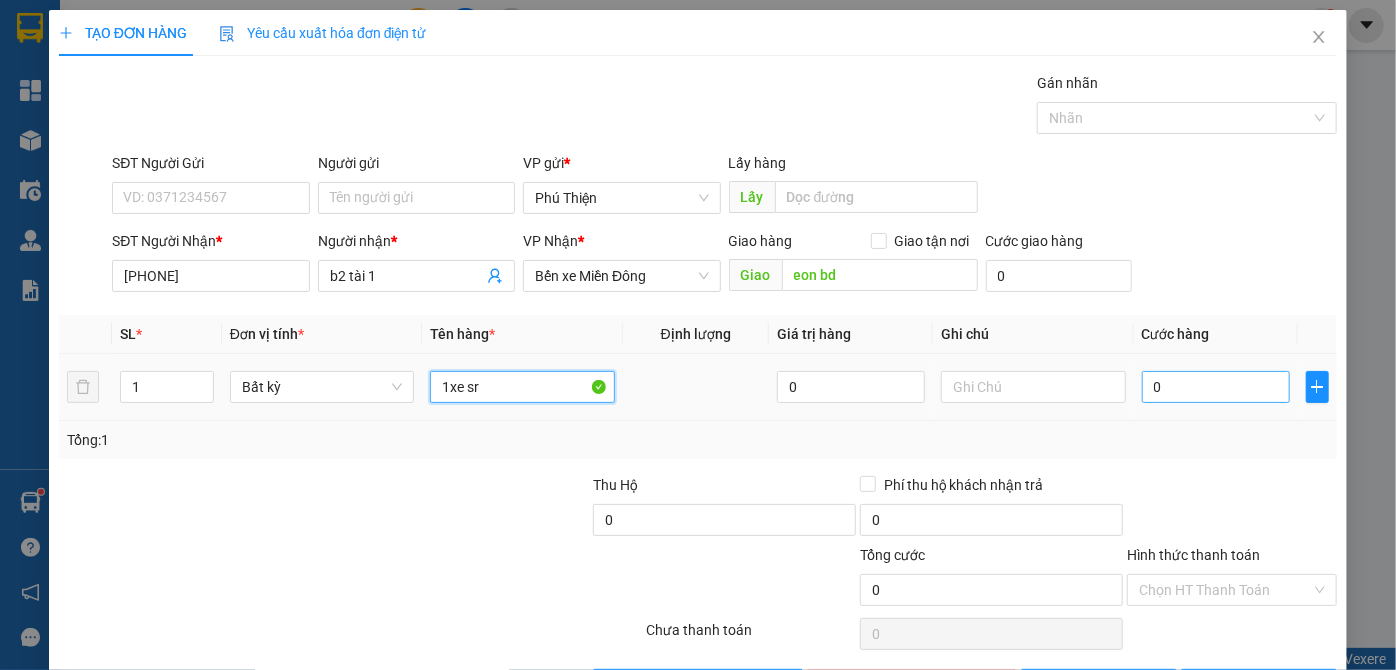 type on "1xe sr" 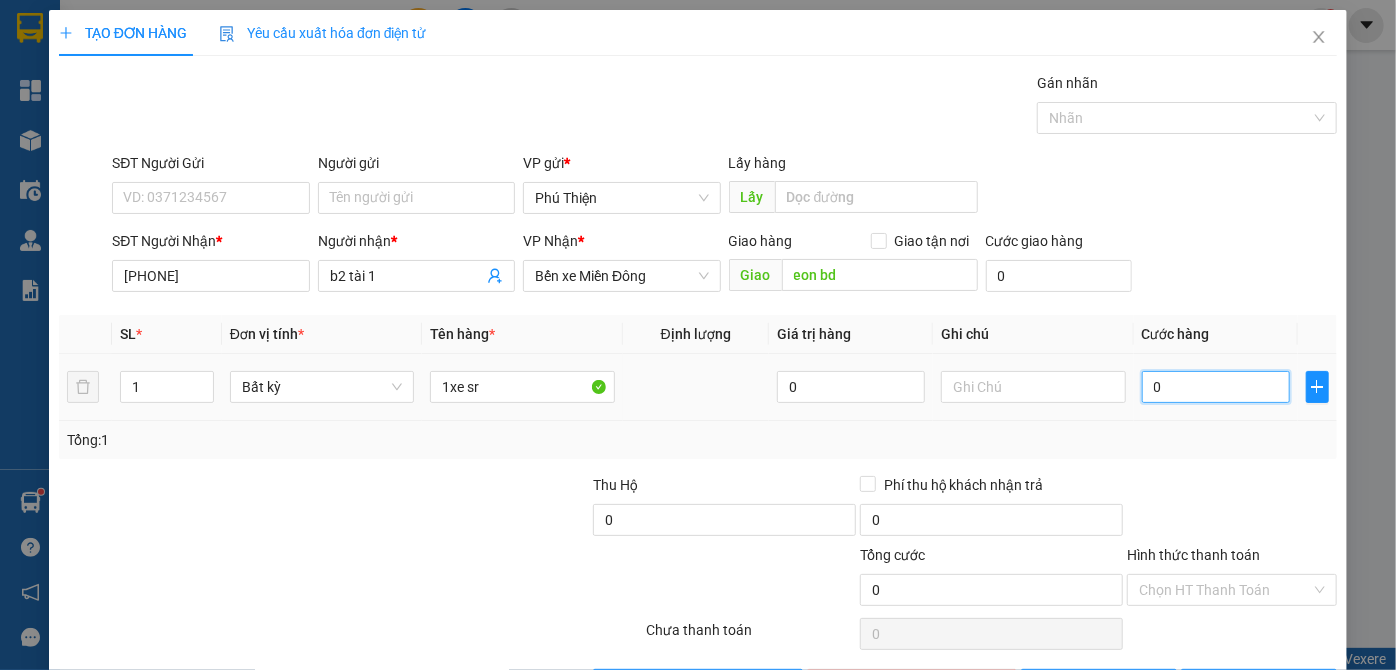 click on "0" at bounding box center [1216, 387] 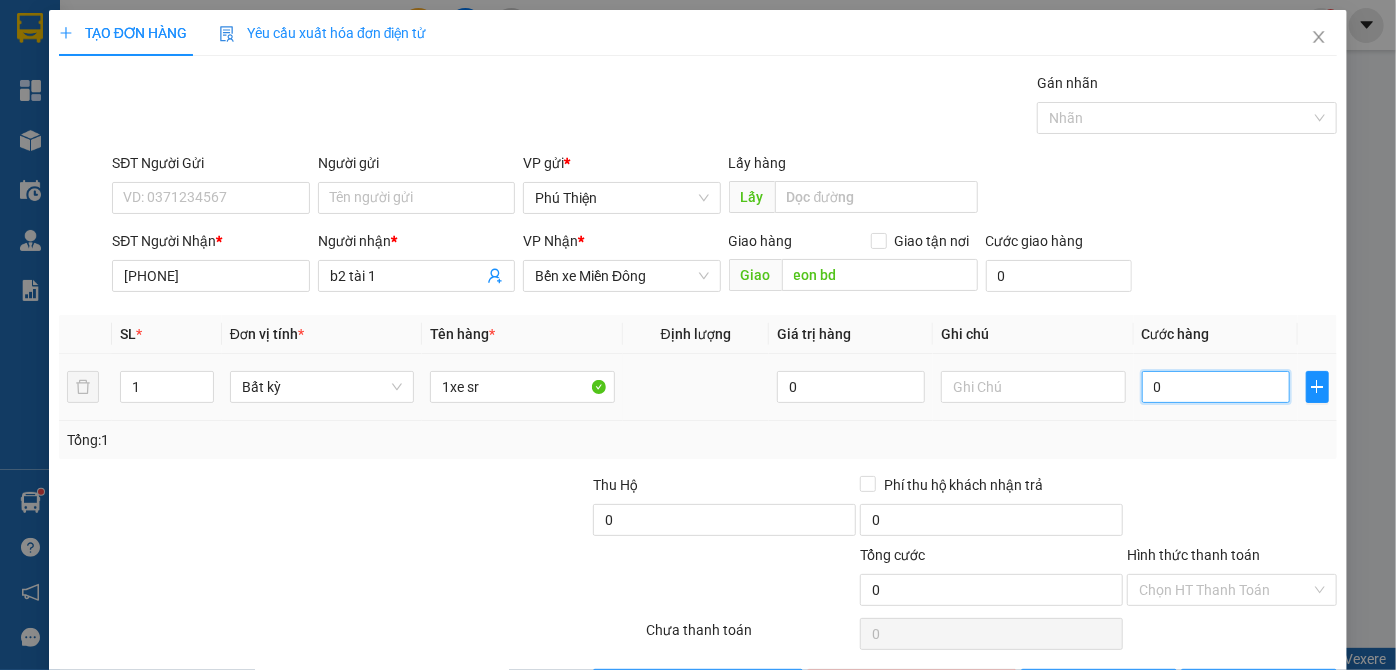 type on "4" 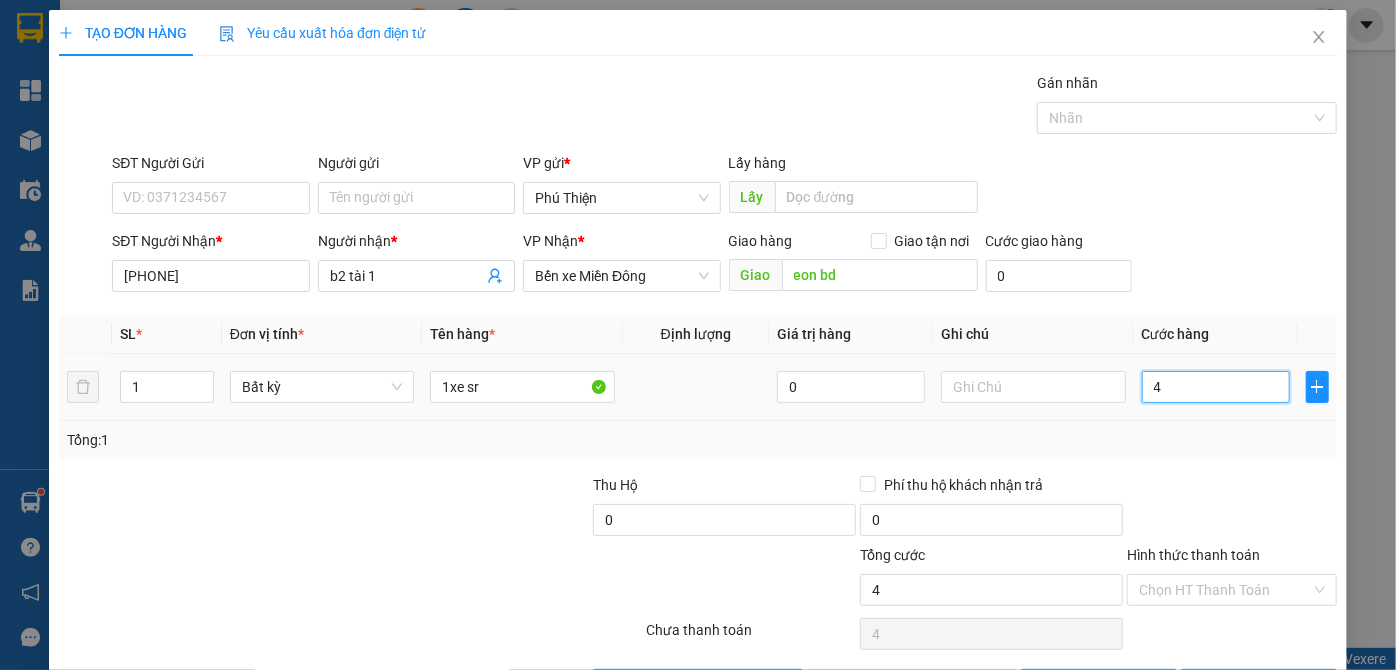 type on "40" 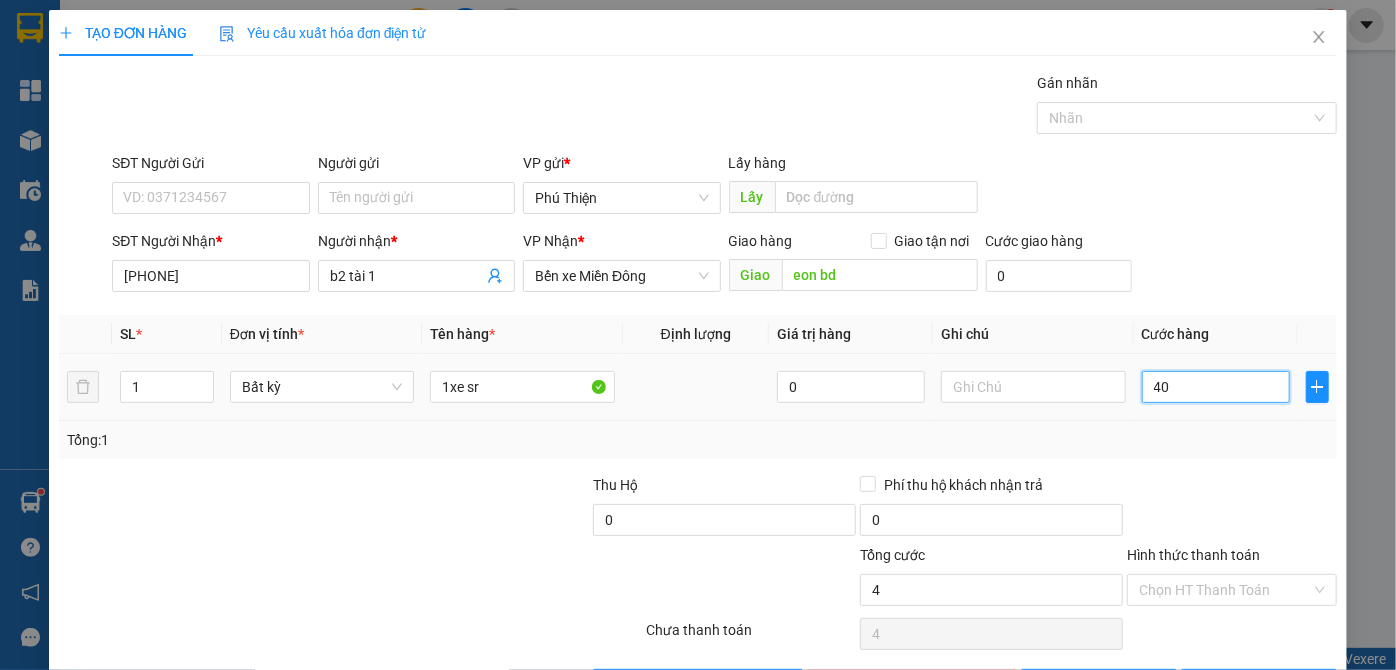 type on "40" 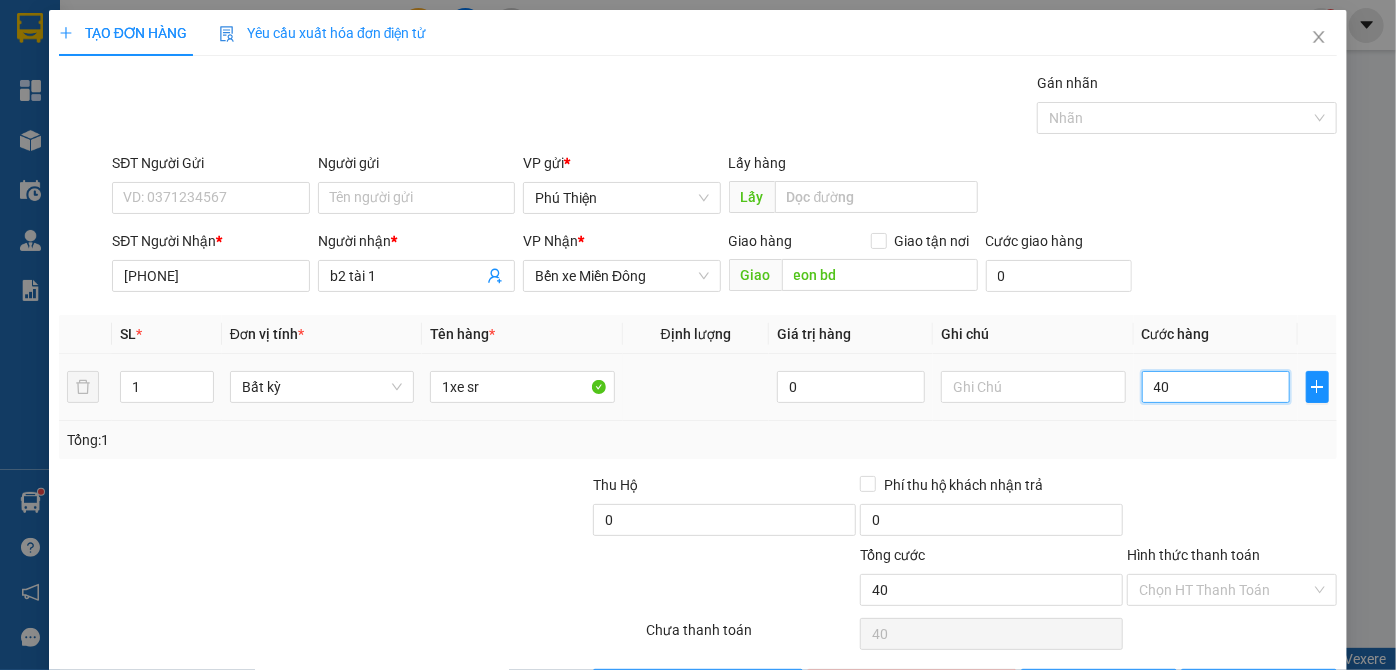 type on "400" 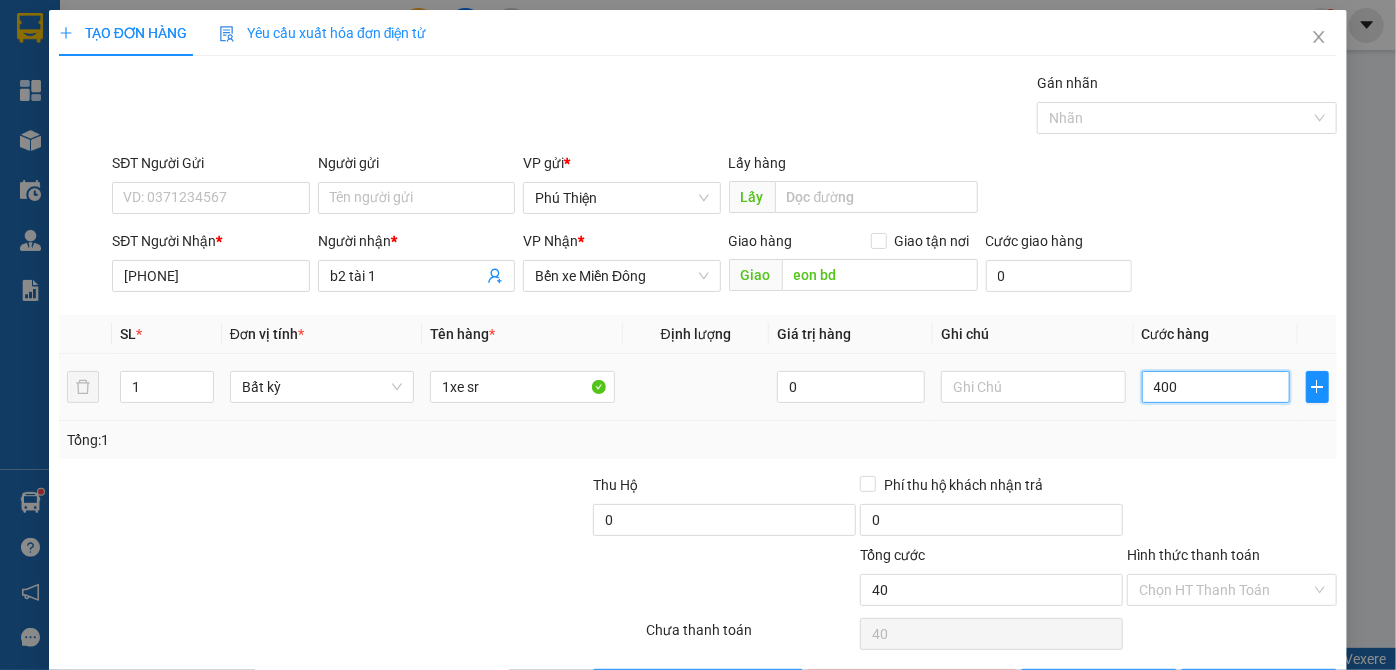type on "400" 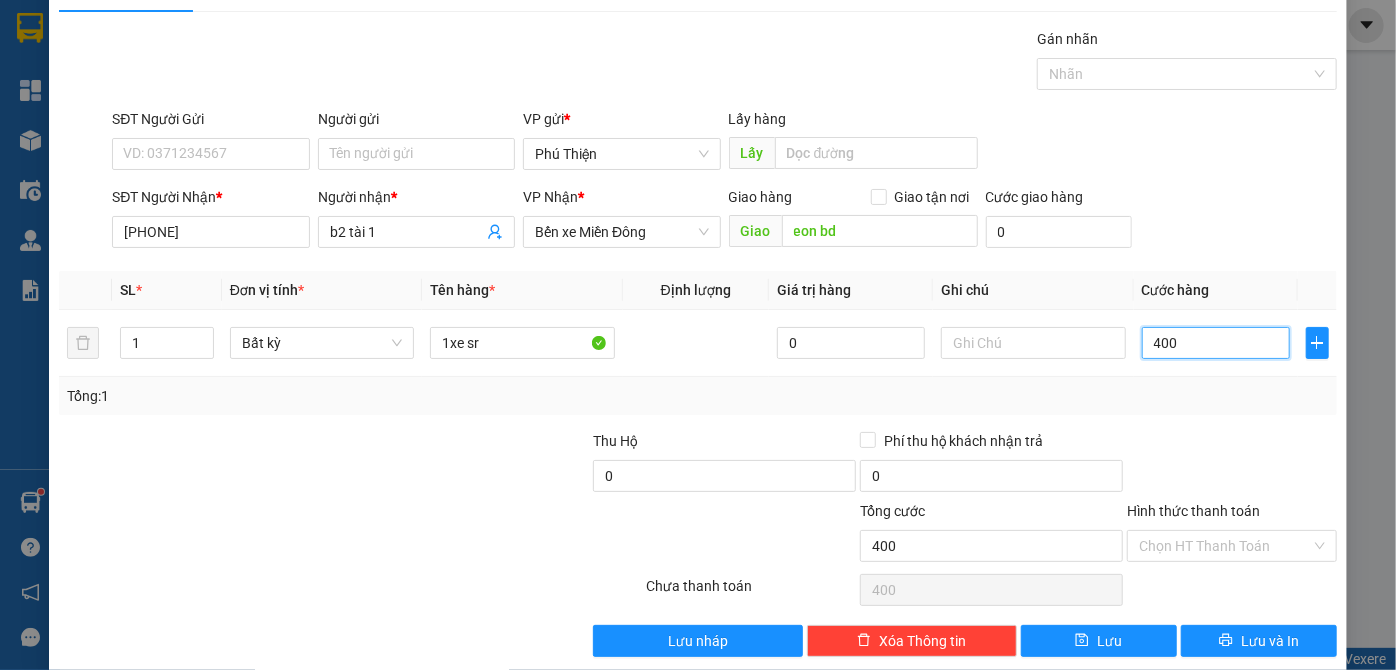 scroll, scrollTop: 67, scrollLeft: 0, axis: vertical 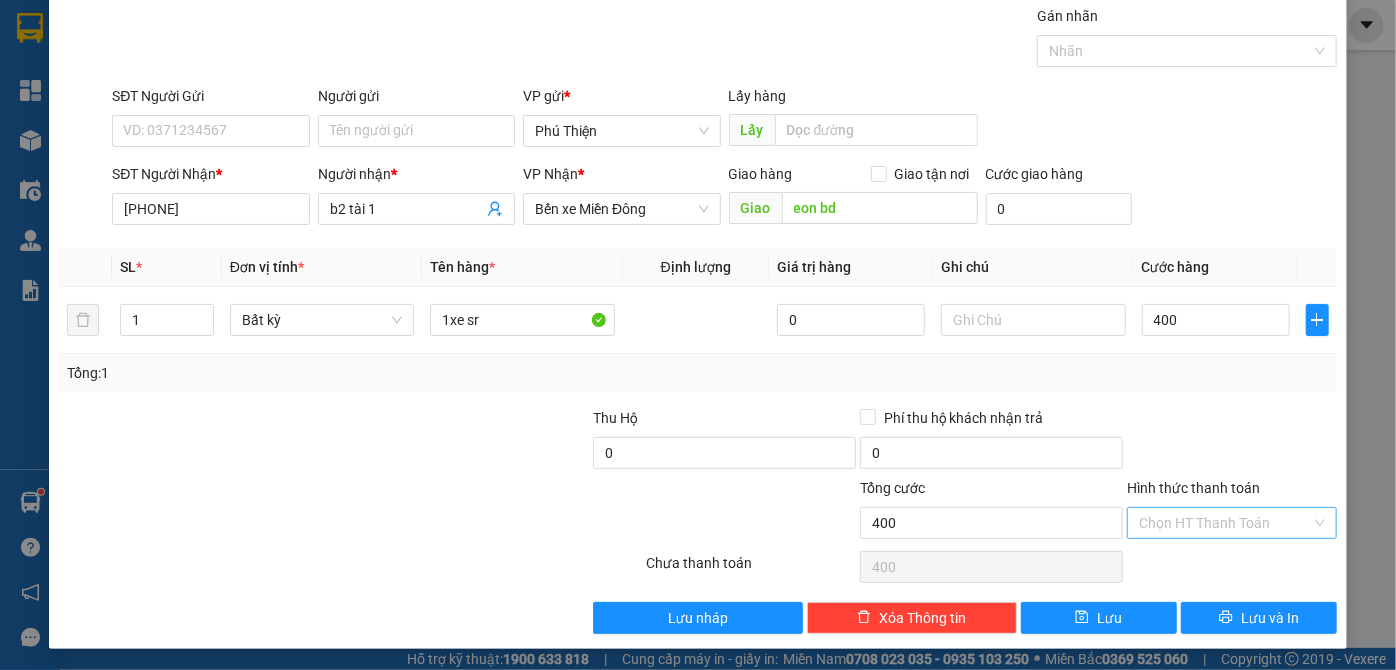 type on "400.000" 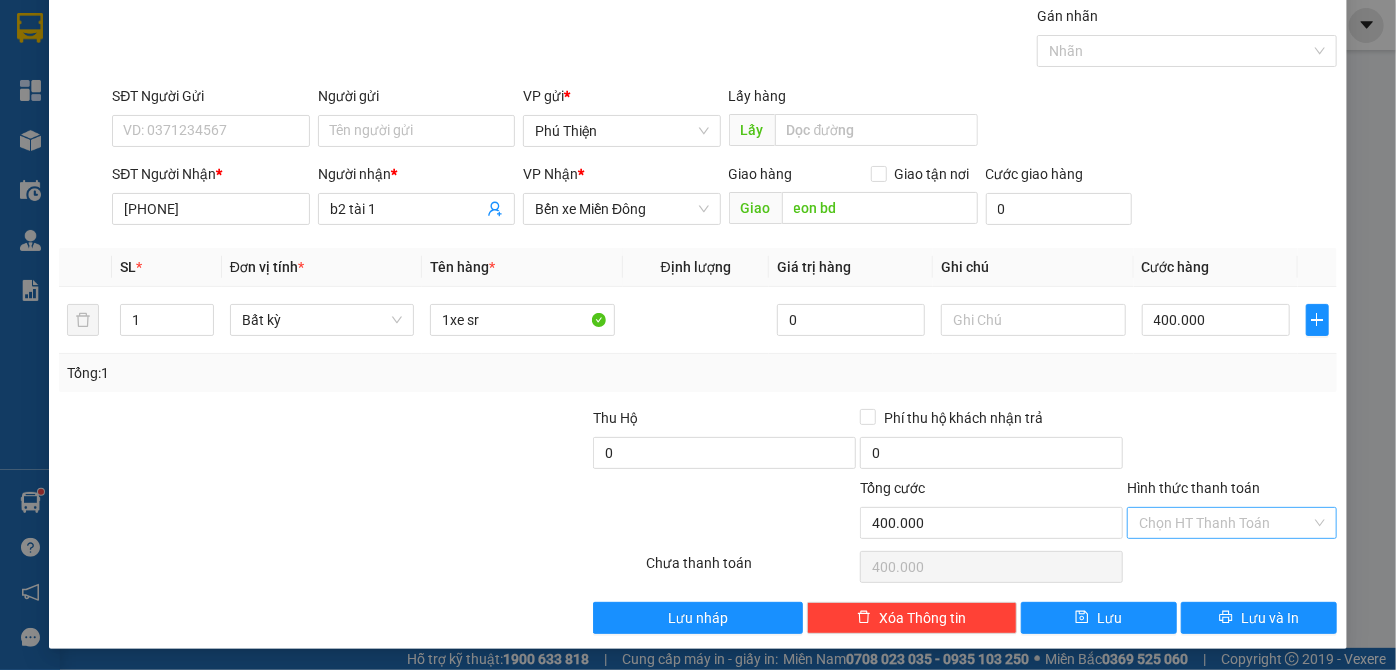 click on "Hình thức thanh toán" at bounding box center (1225, 523) 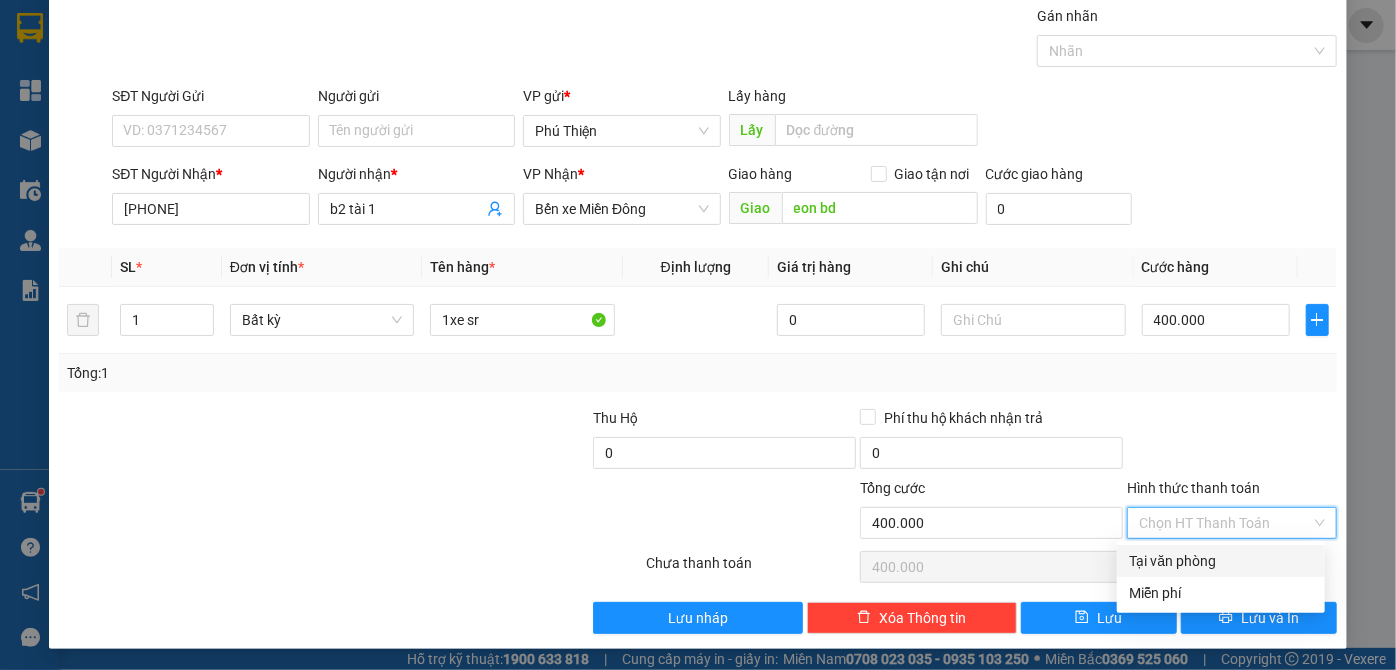 click on "Tại văn phòng" at bounding box center [1221, 561] 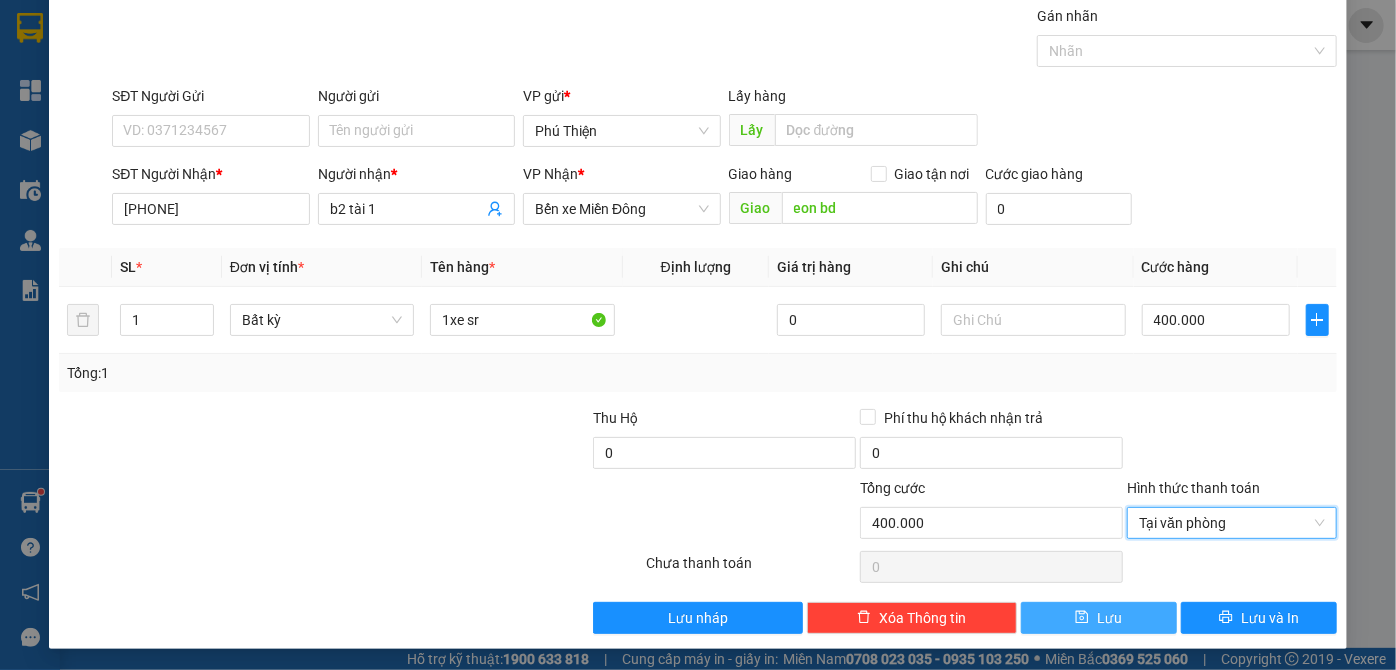 click on "Lưu" at bounding box center [1099, 618] 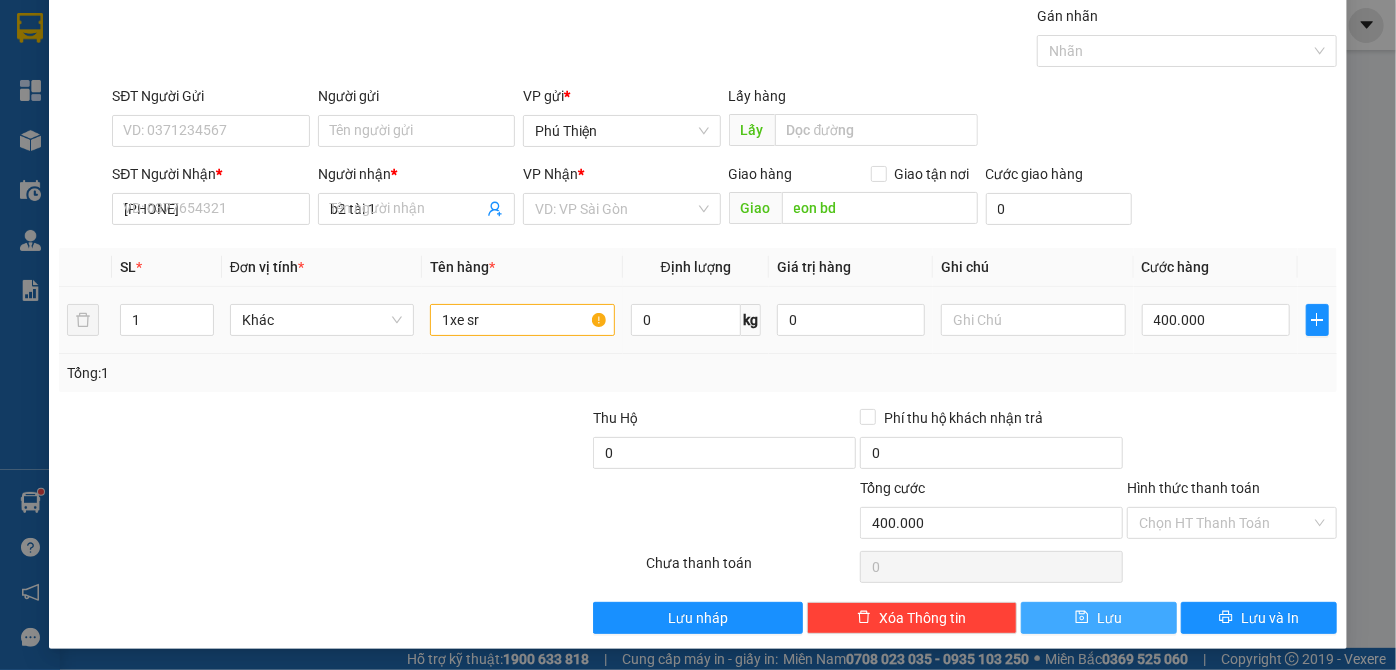 type 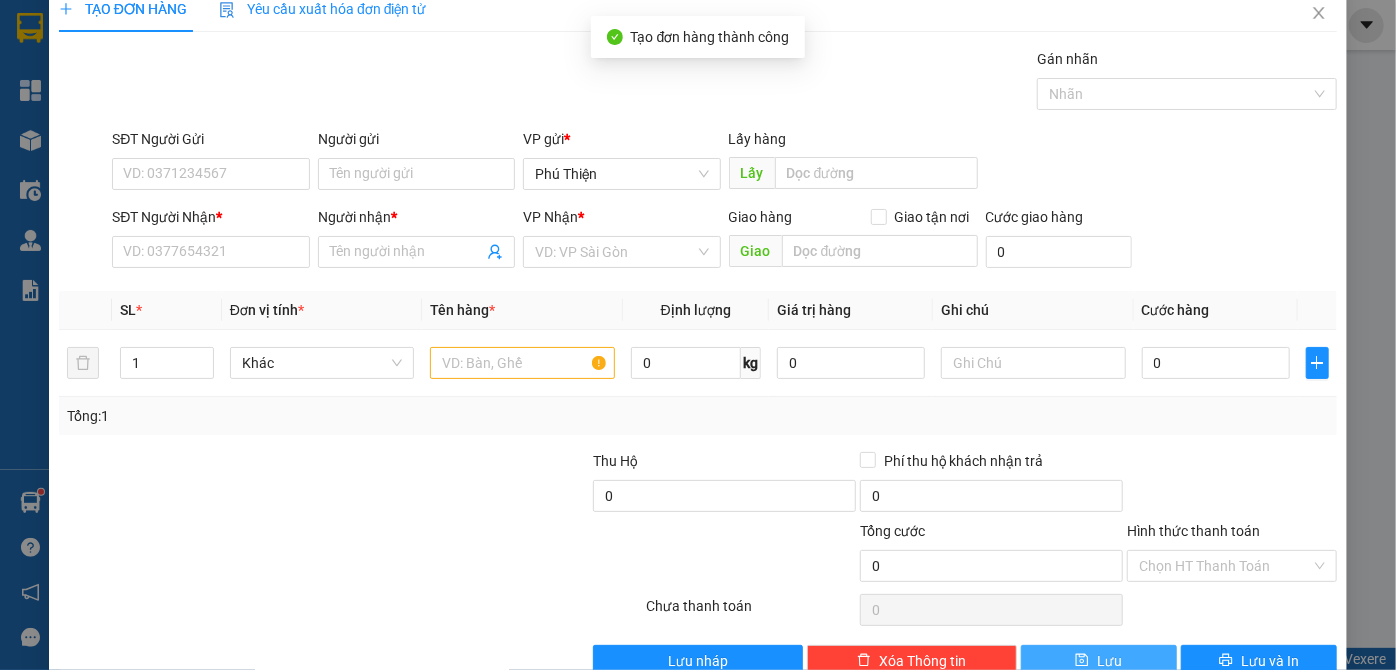 scroll, scrollTop: 0, scrollLeft: 0, axis: both 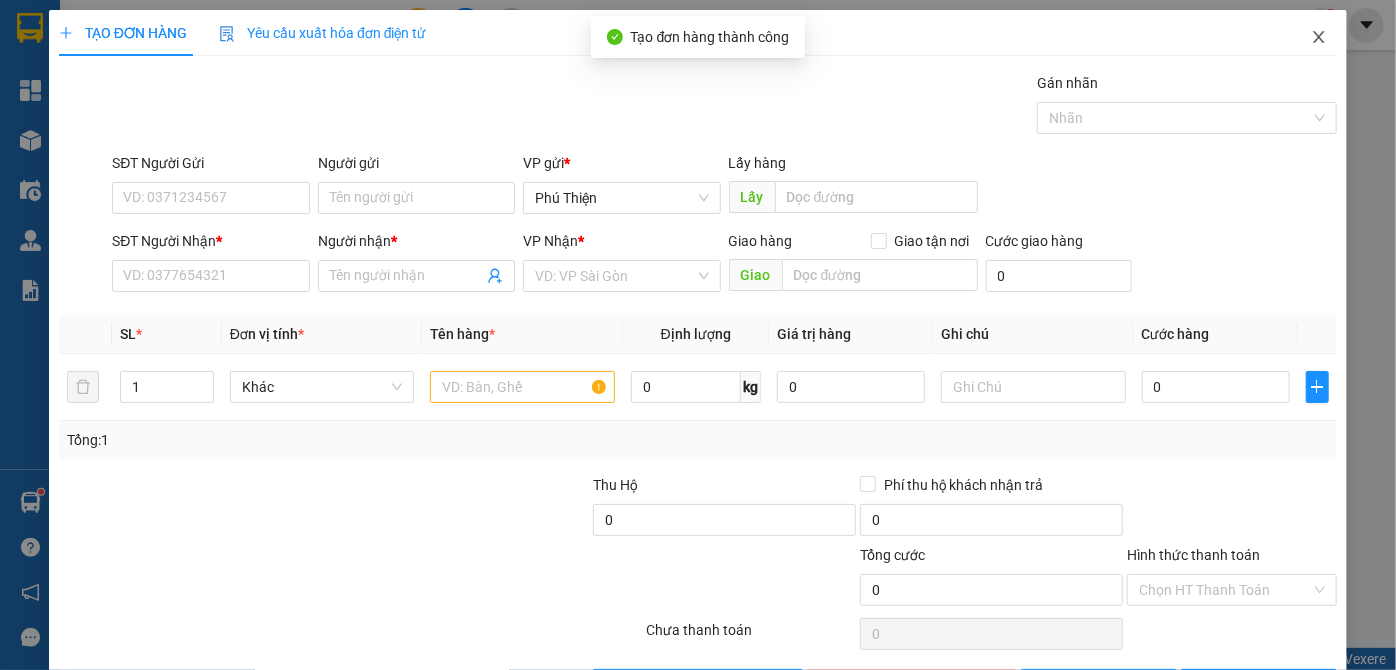click 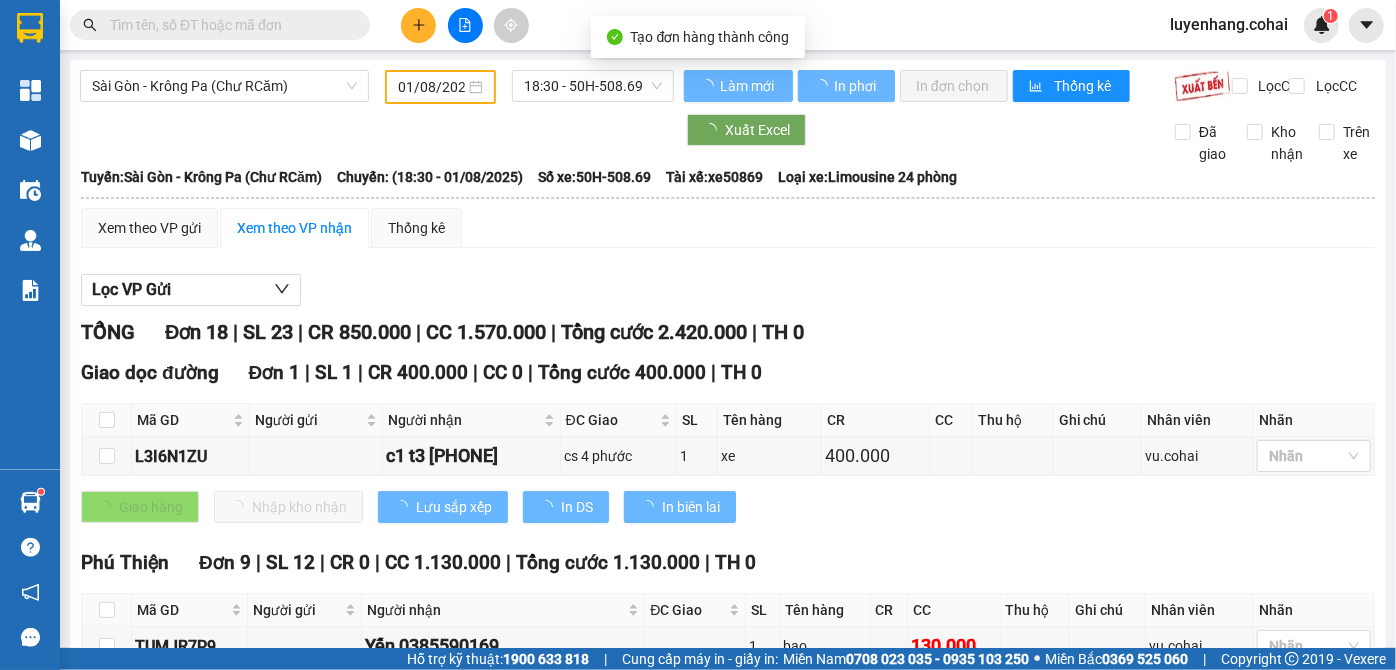 click at bounding box center (30, 140) 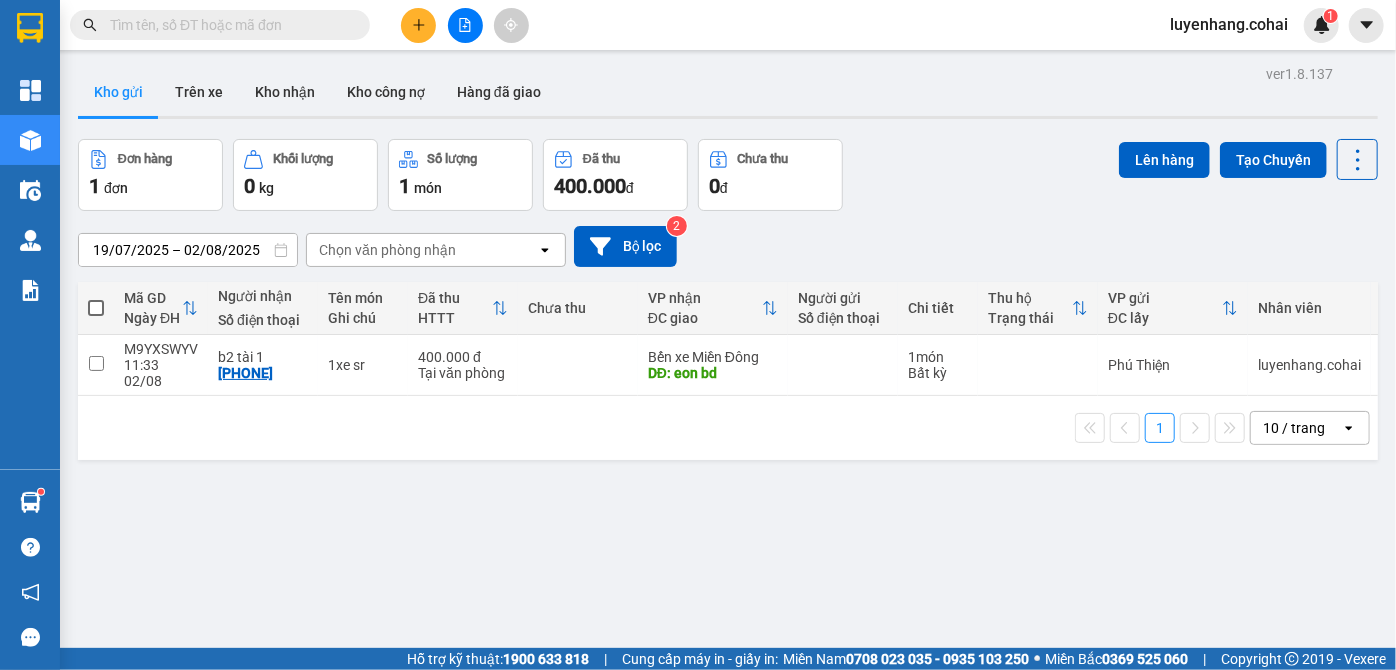click at bounding box center (96, 308) 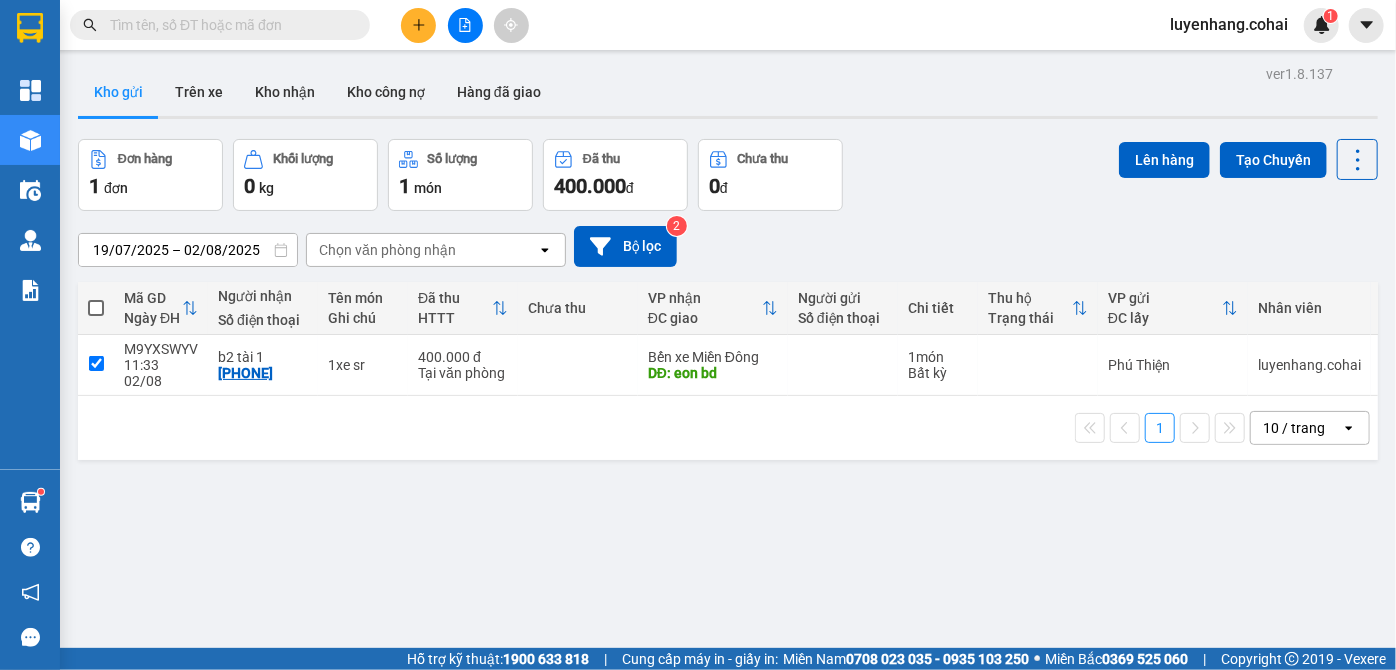 checkbox on "true" 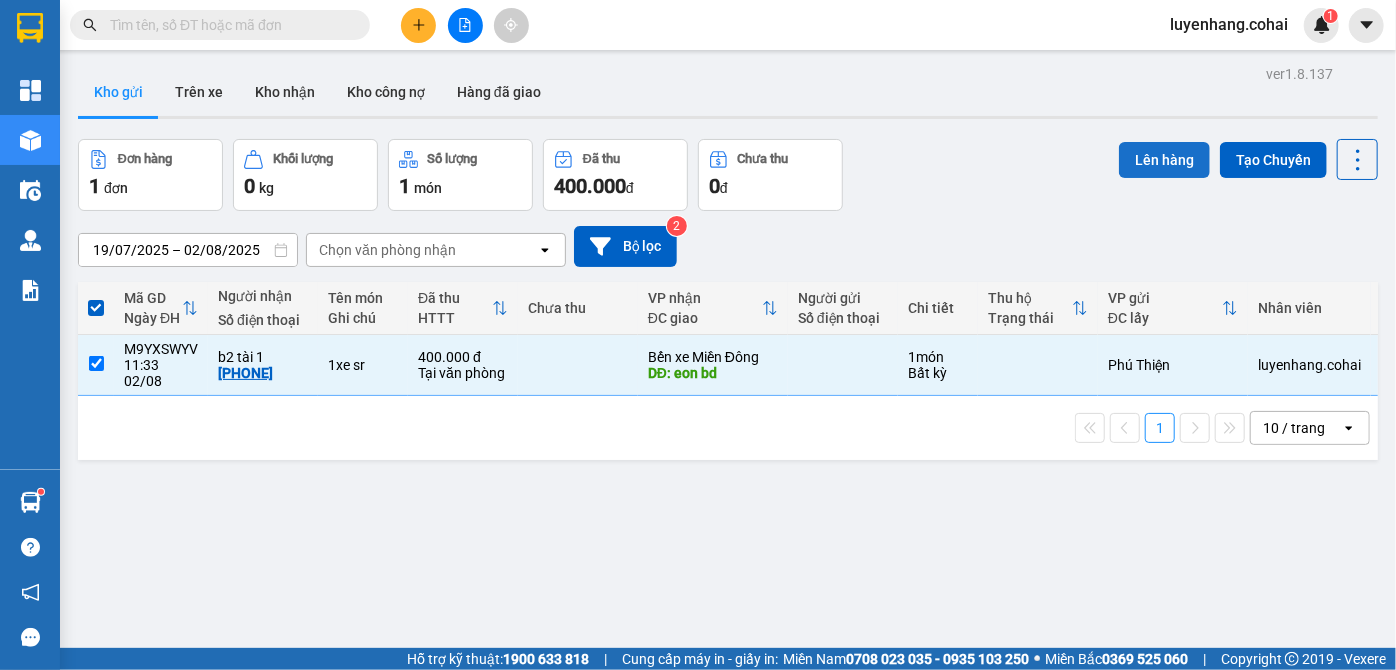 click on "Lên hàng" at bounding box center [1164, 160] 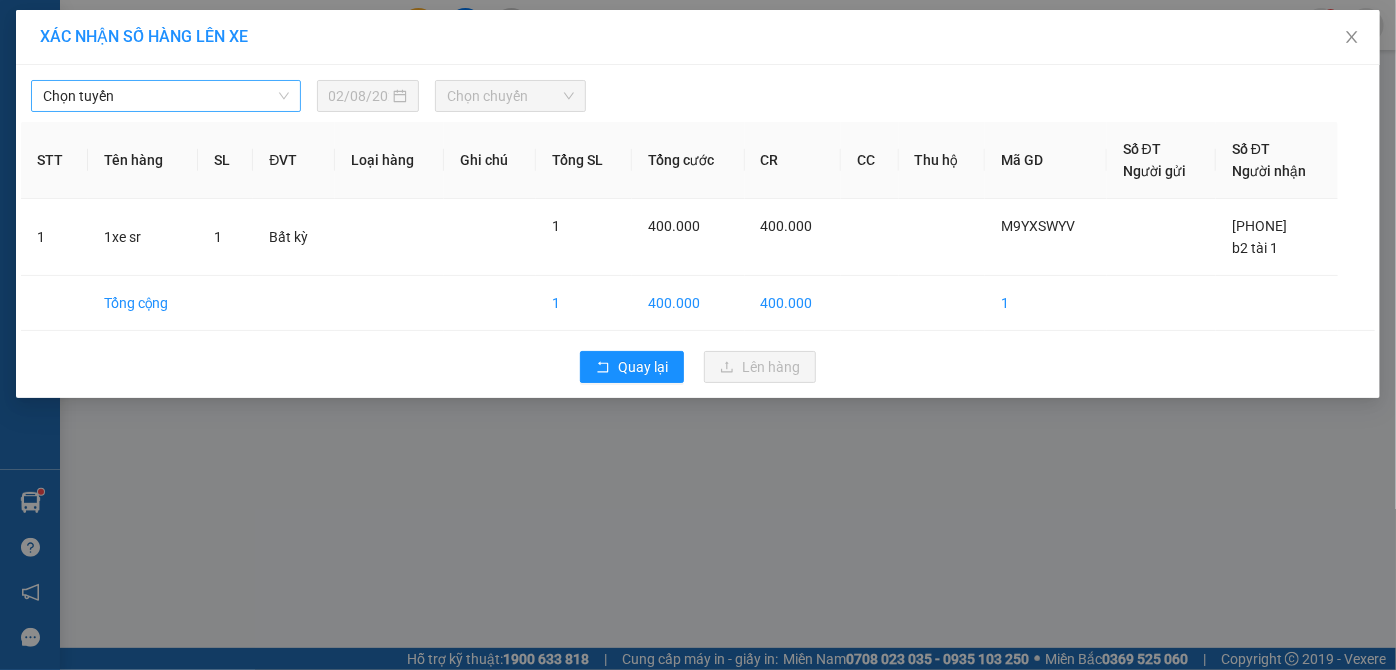 click on "Chọn tuyến" at bounding box center (166, 96) 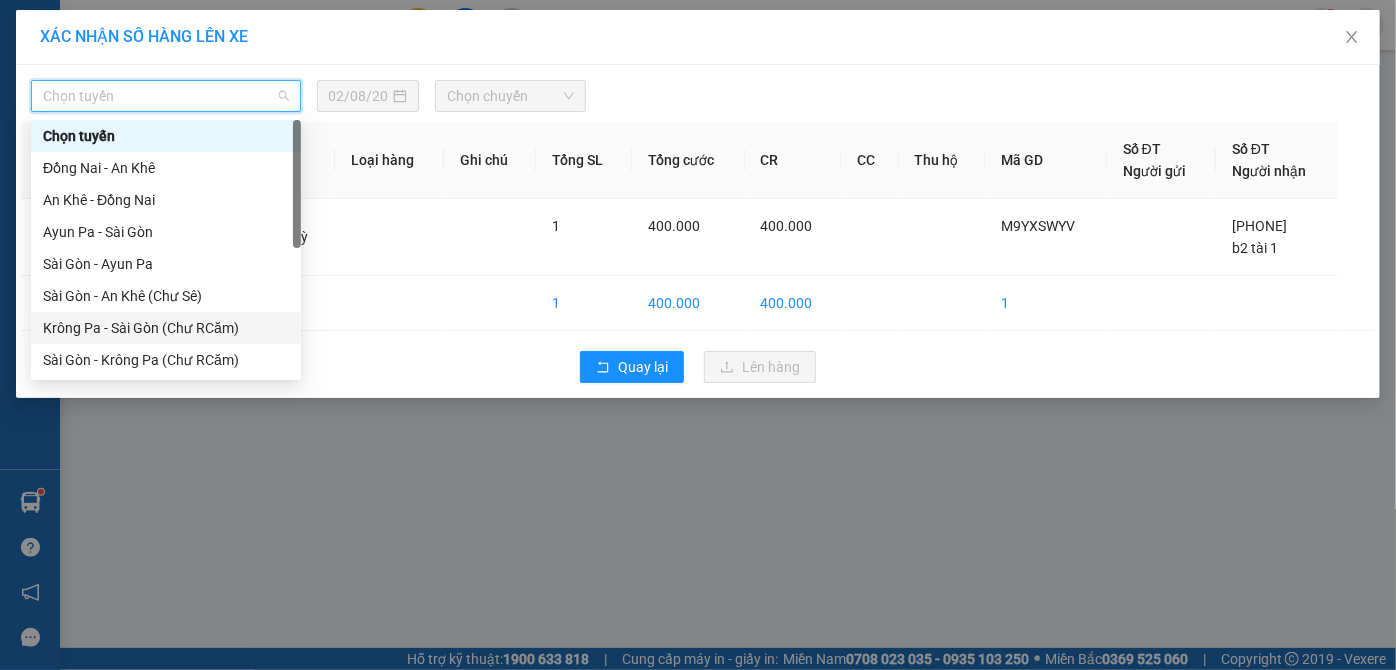 click on "Krông Pa - Sài Gòn (Chư RCăm)" at bounding box center (166, 328) 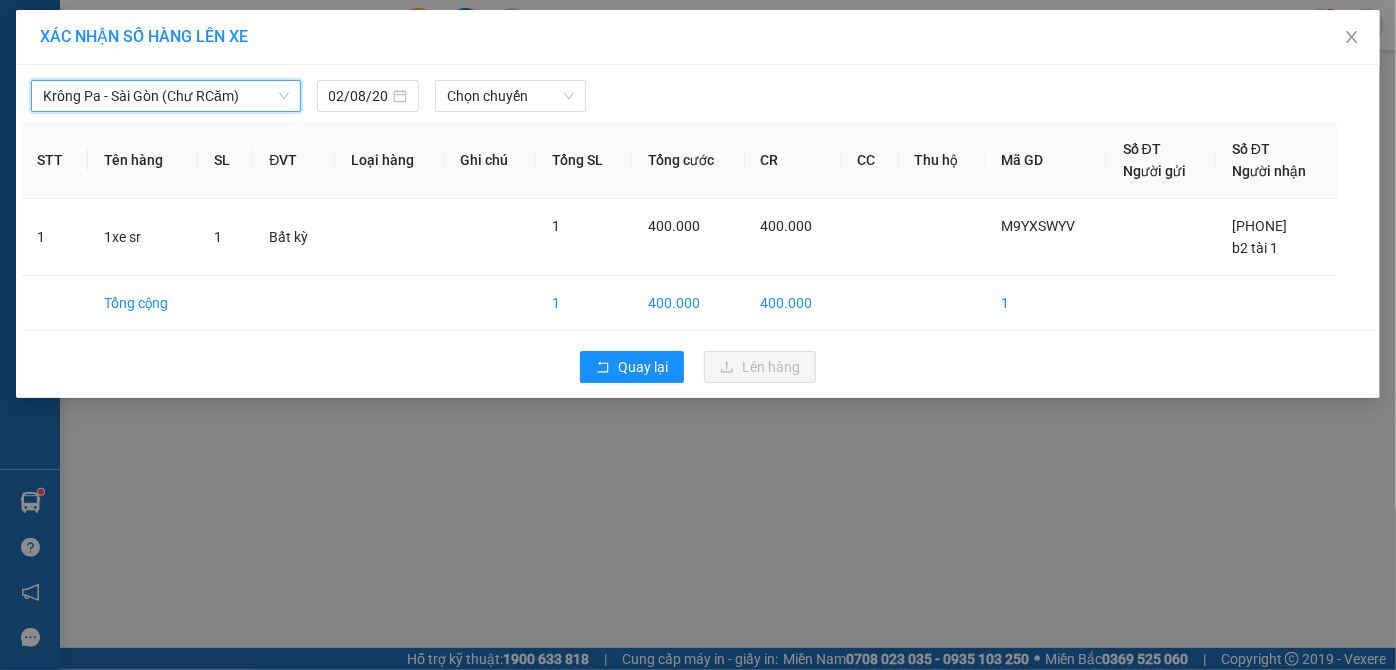 click on "Krông Pa - Sài Gòn (Chư RCăm)" at bounding box center [166, 96] 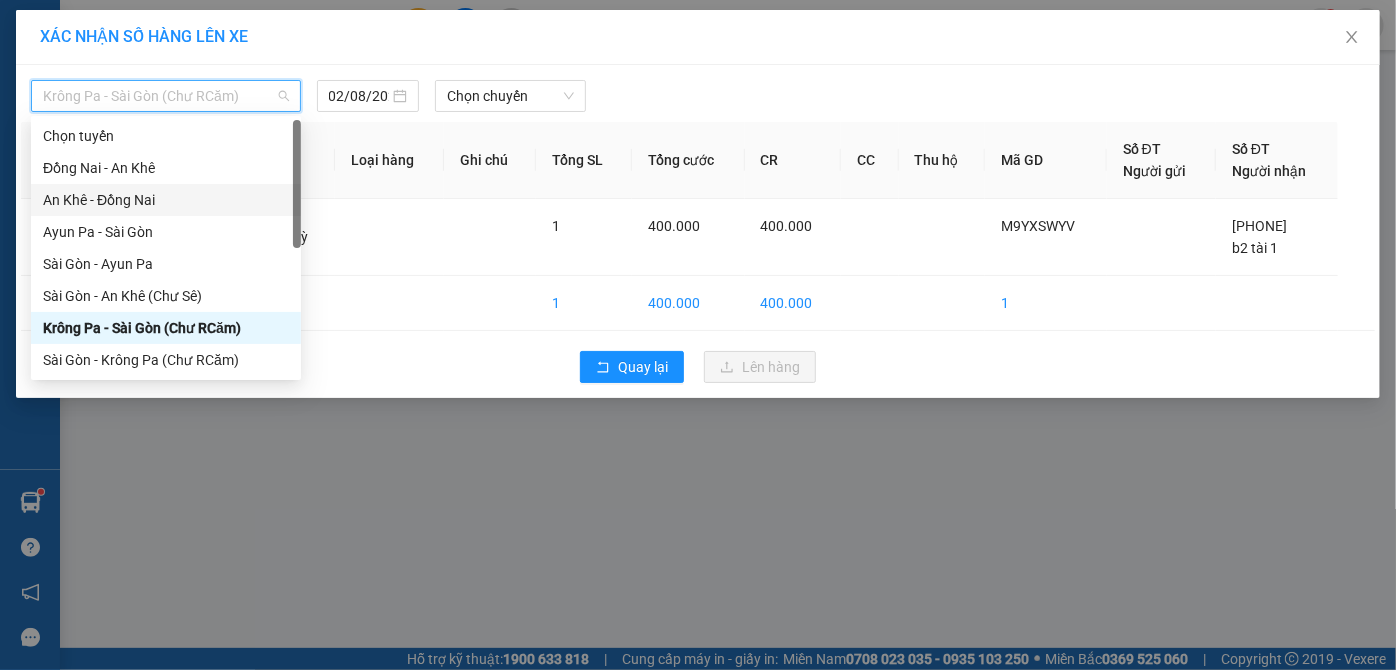 drag, startPoint x: 168, startPoint y: 197, endPoint x: 184, endPoint y: 197, distance: 16 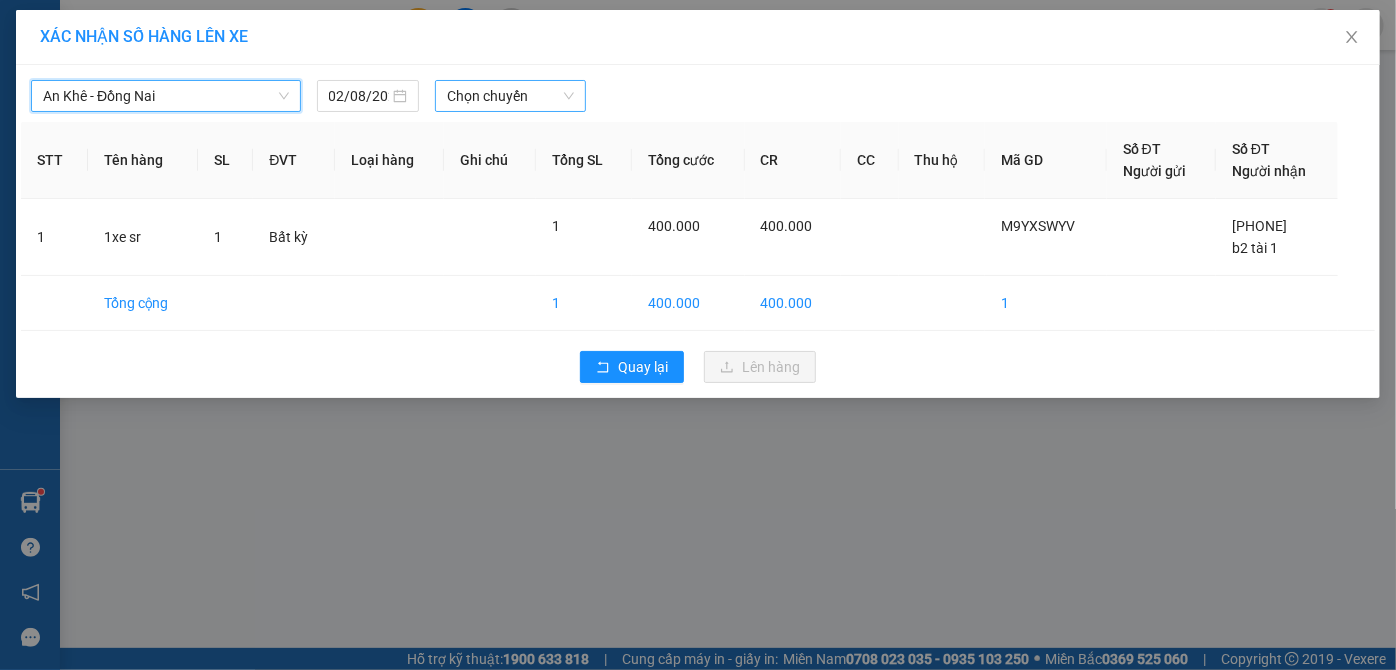 click on "Chọn chuyến" at bounding box center (510, 96) 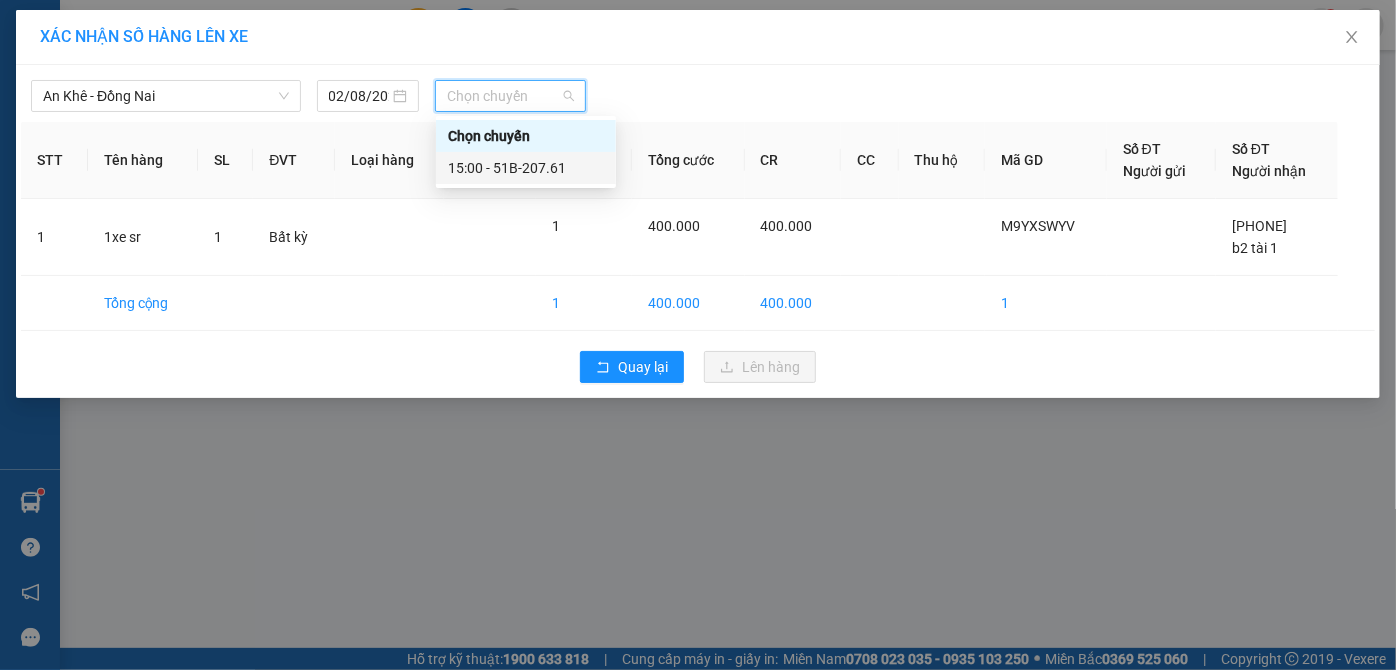 click on "15:00     - 51B-207.61" at bounding box center (526, 168) 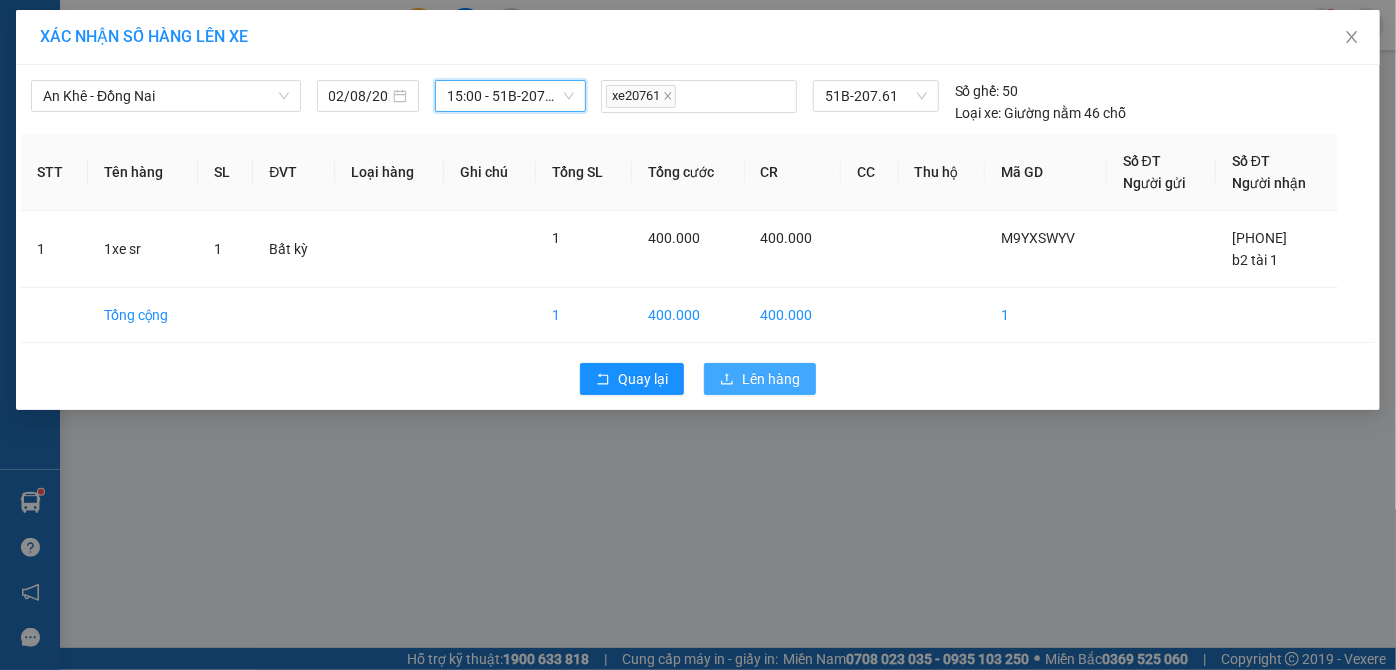 click on "Lên hàng" at bounding box center (760, 379) 